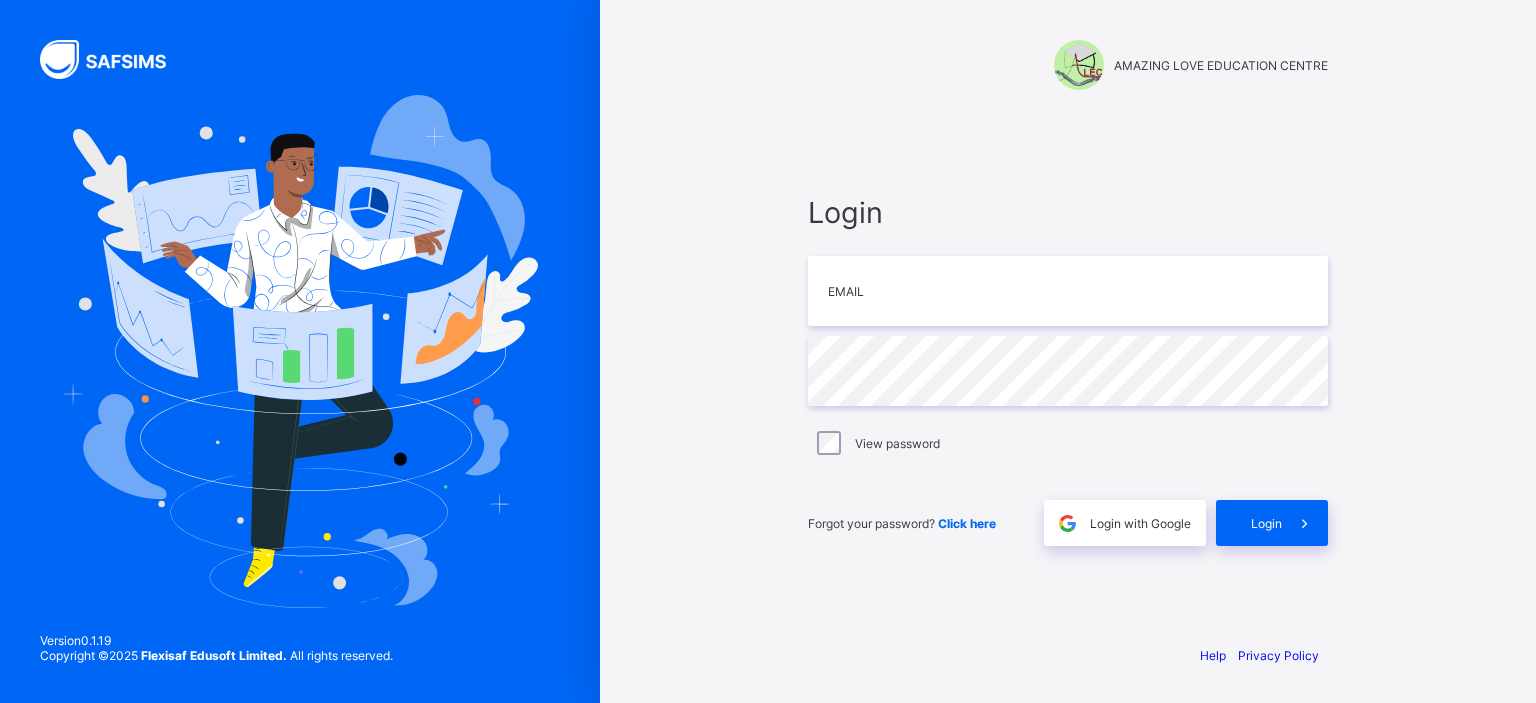 scroll, scrollTop: 0, scrollLeft: 0, axis: both 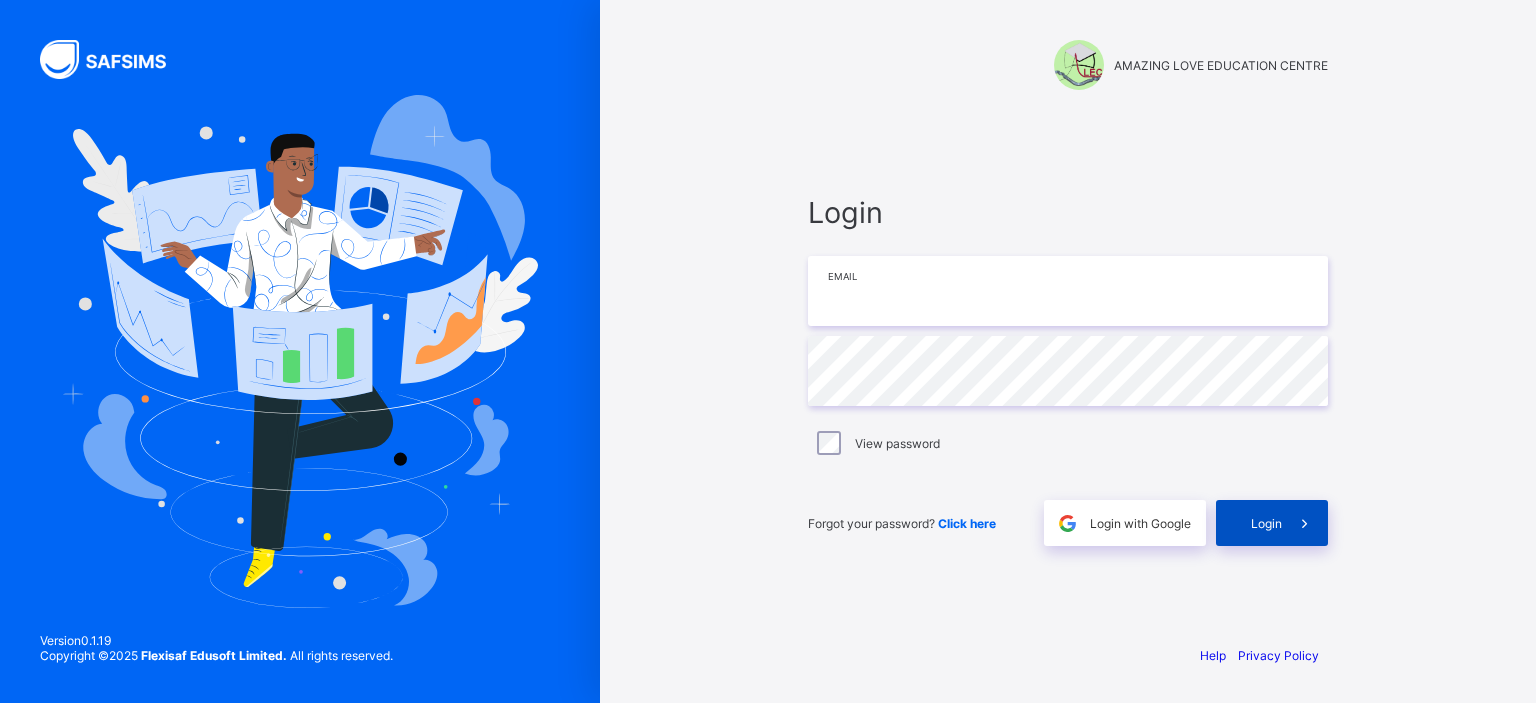 type on "**********" 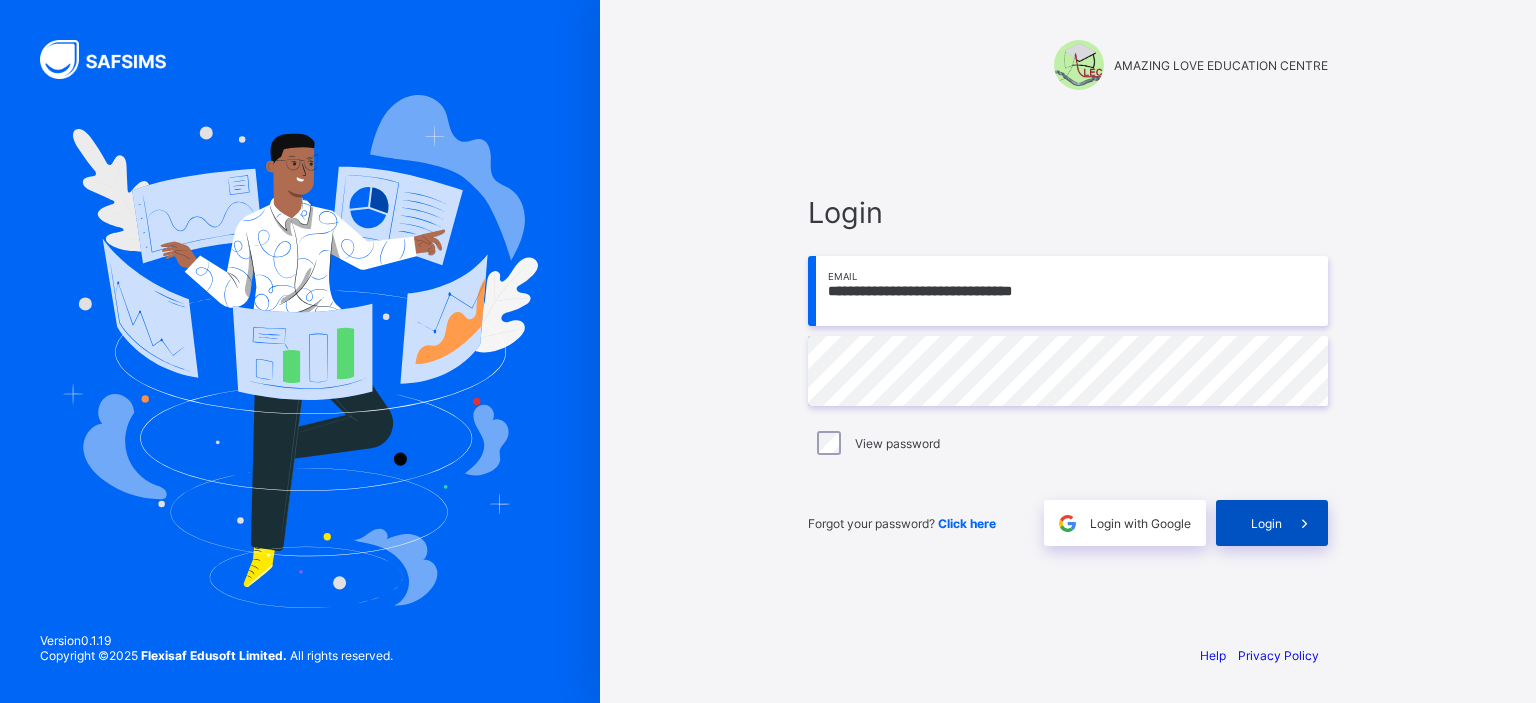 click on "Login" at bounding box center [1266, 523] 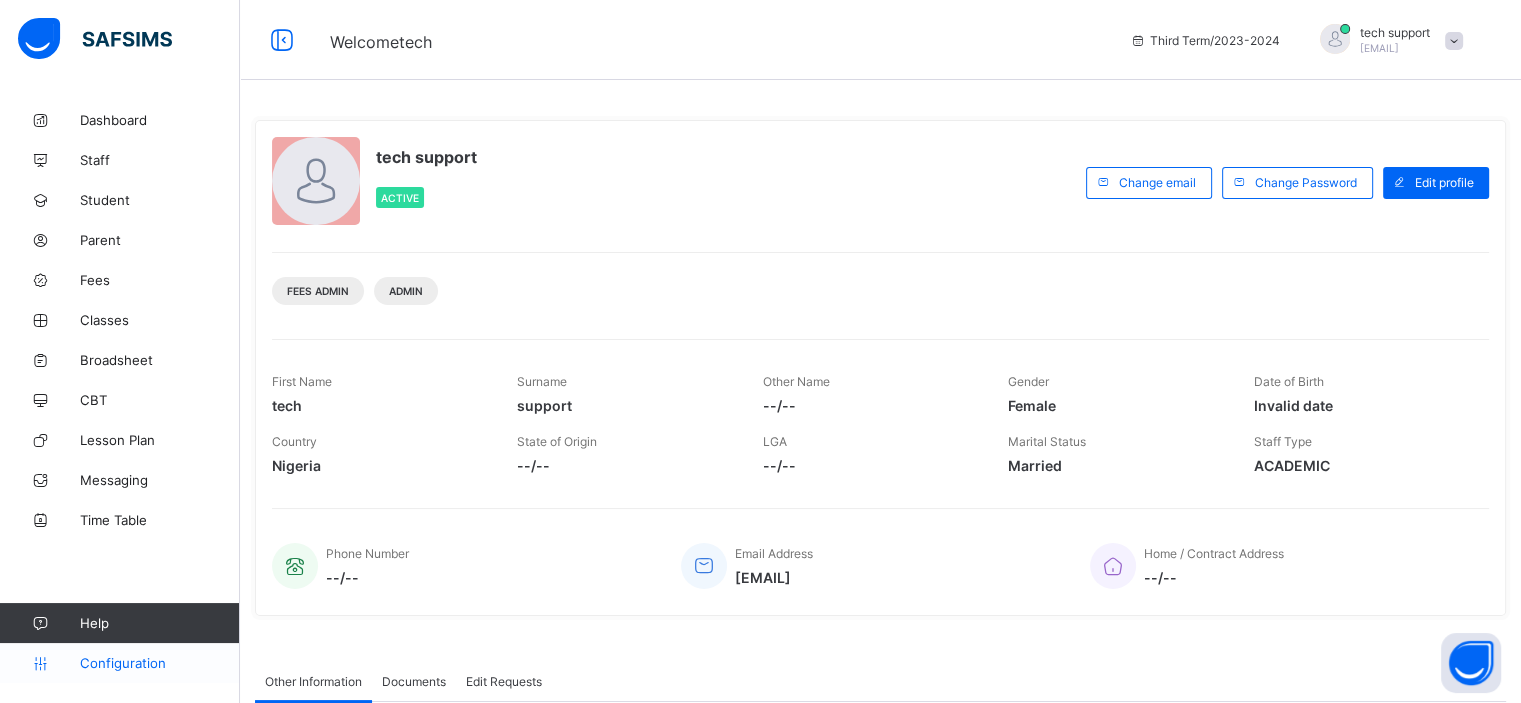 click on "Configuration" at bounding box center [159, 663] 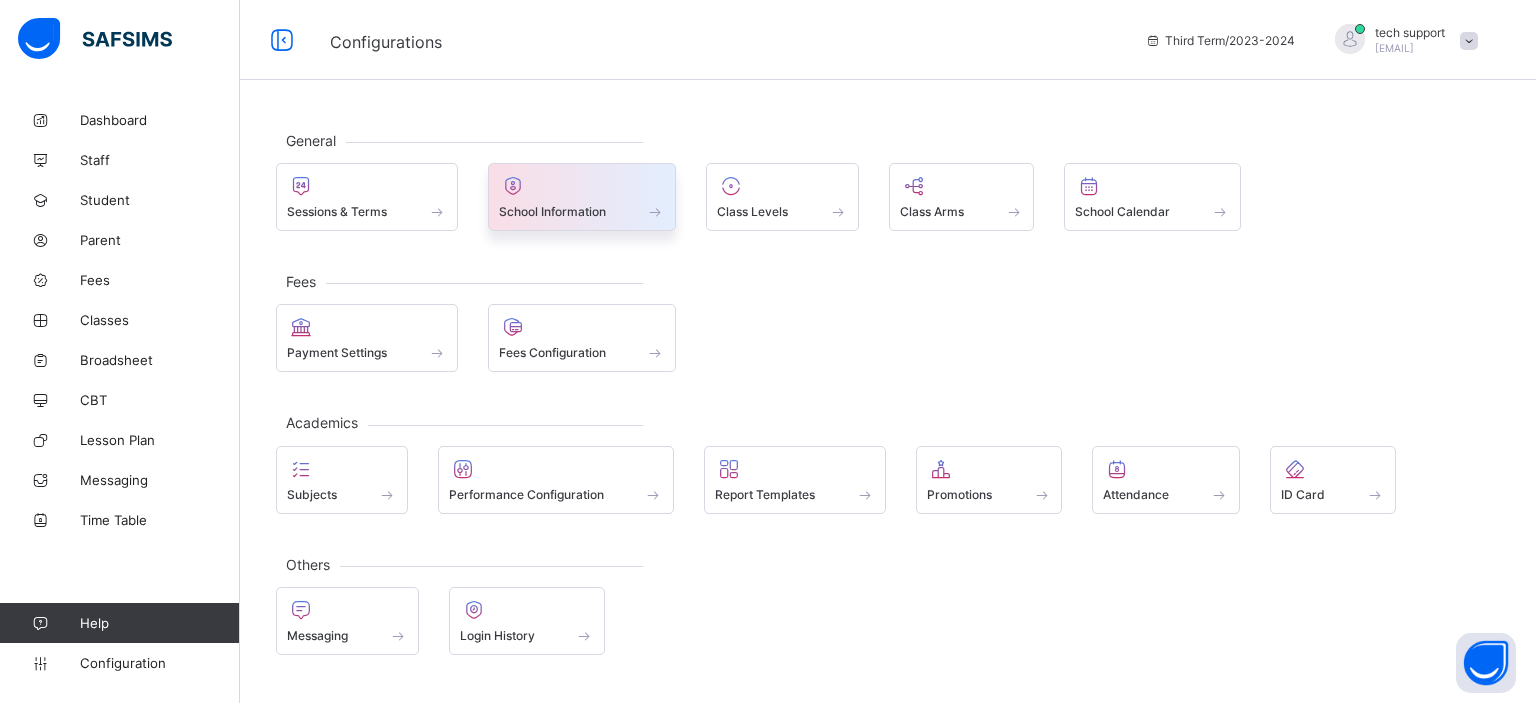 click at bounding box center [582, 186] 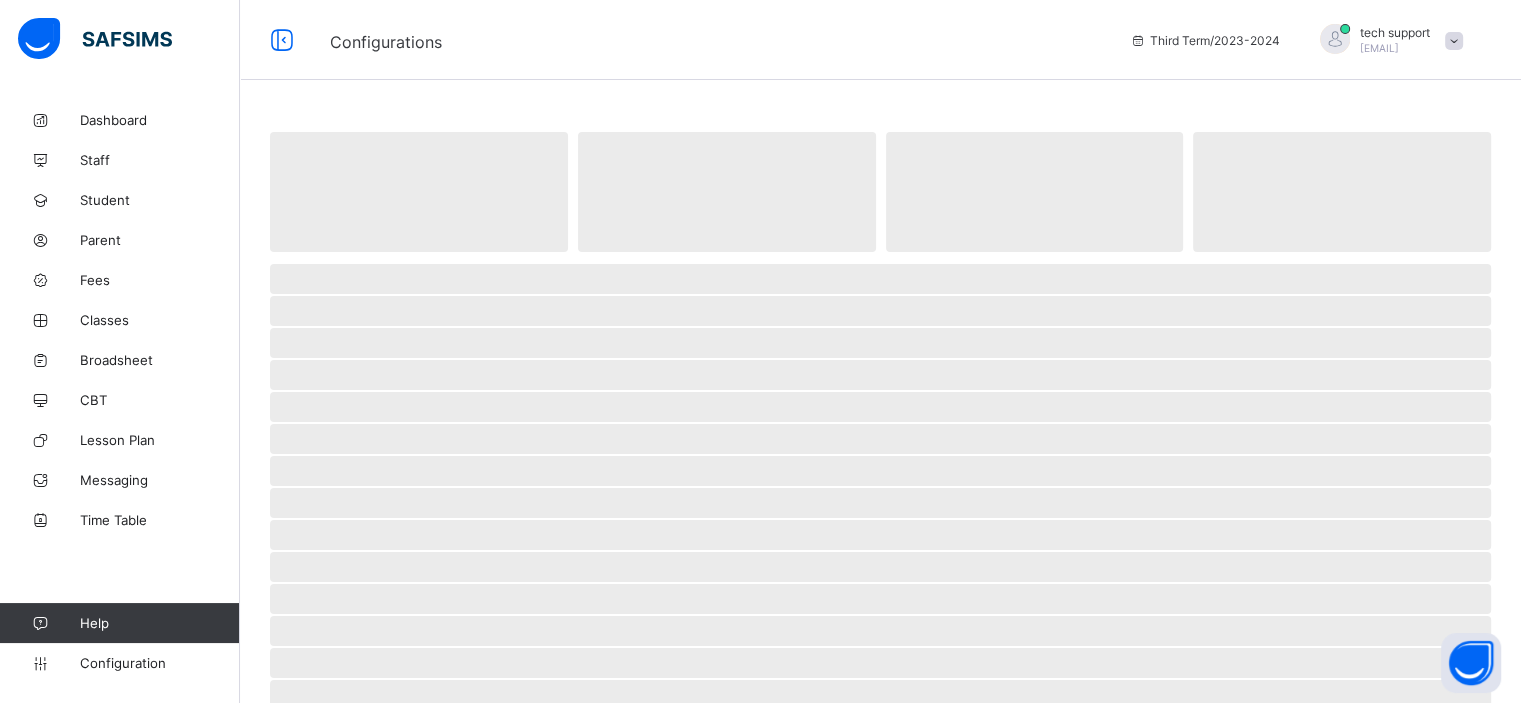 select on "**" 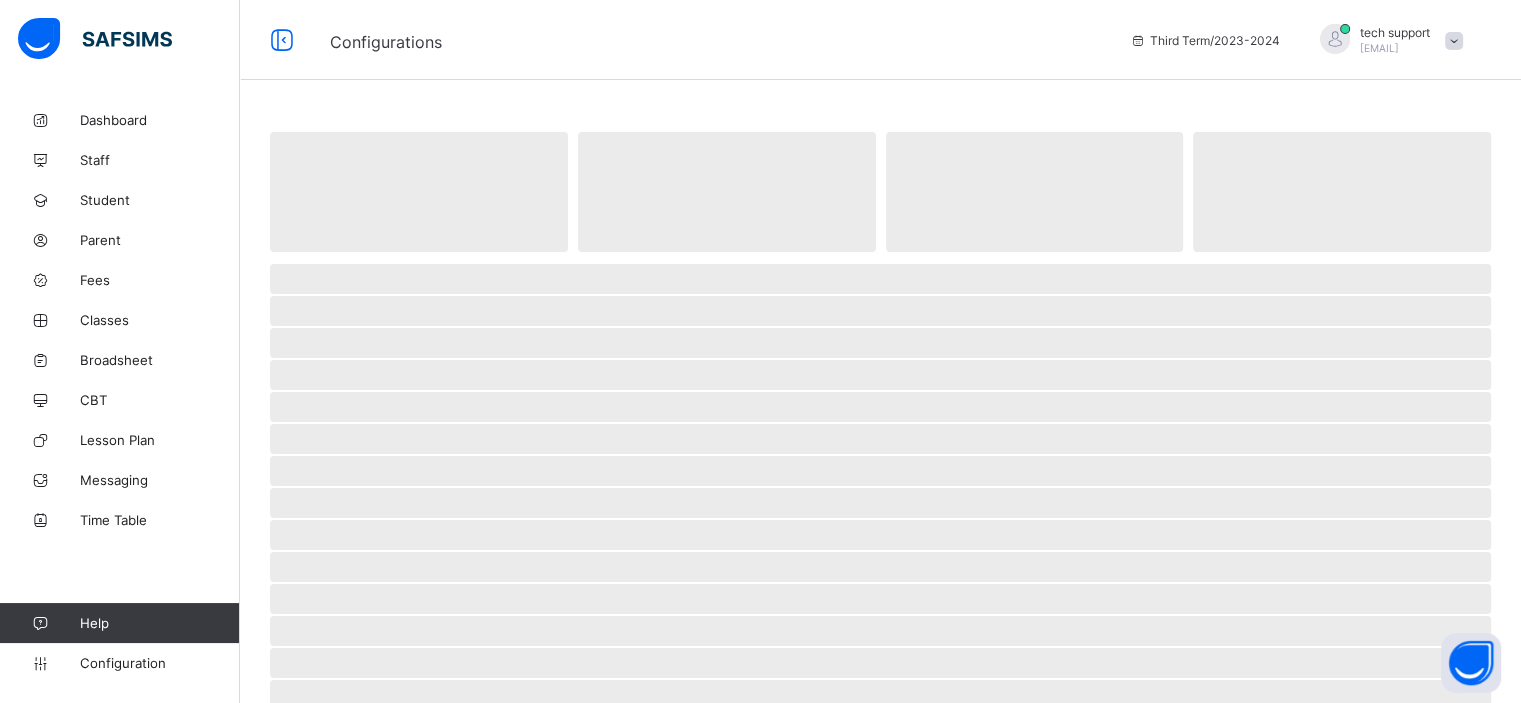 select on "**" 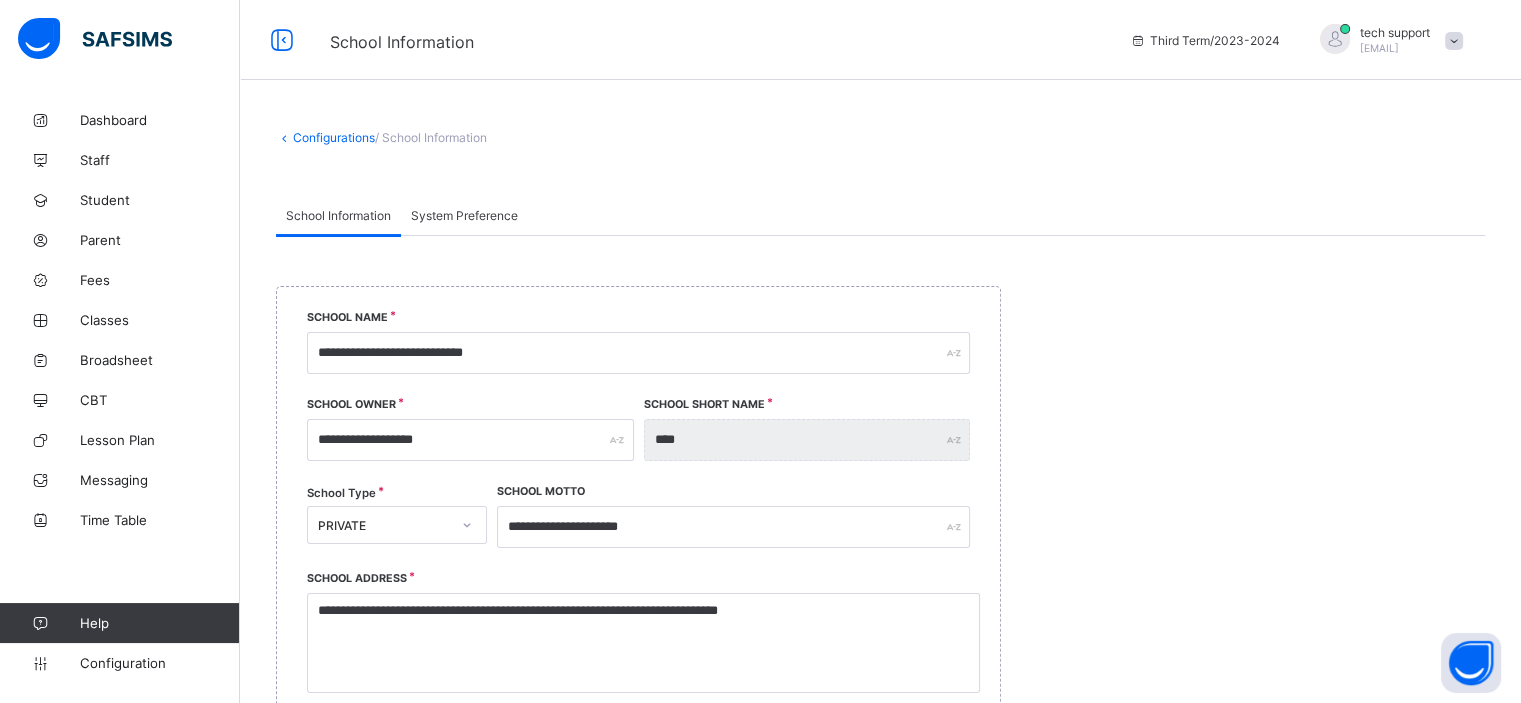 click on "System Preference" at bounding box center (464, 215) 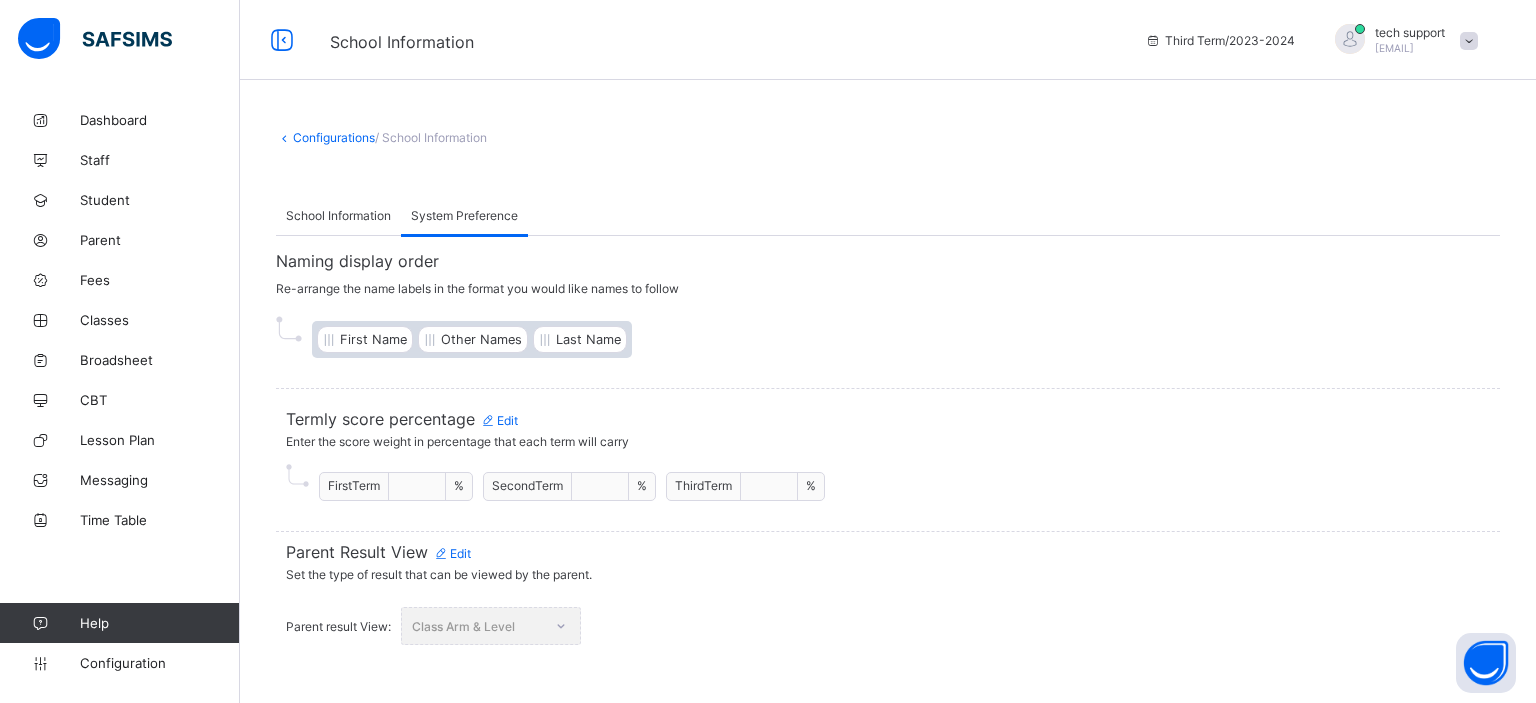 click on "Edit" at bounding box center (452, 553) 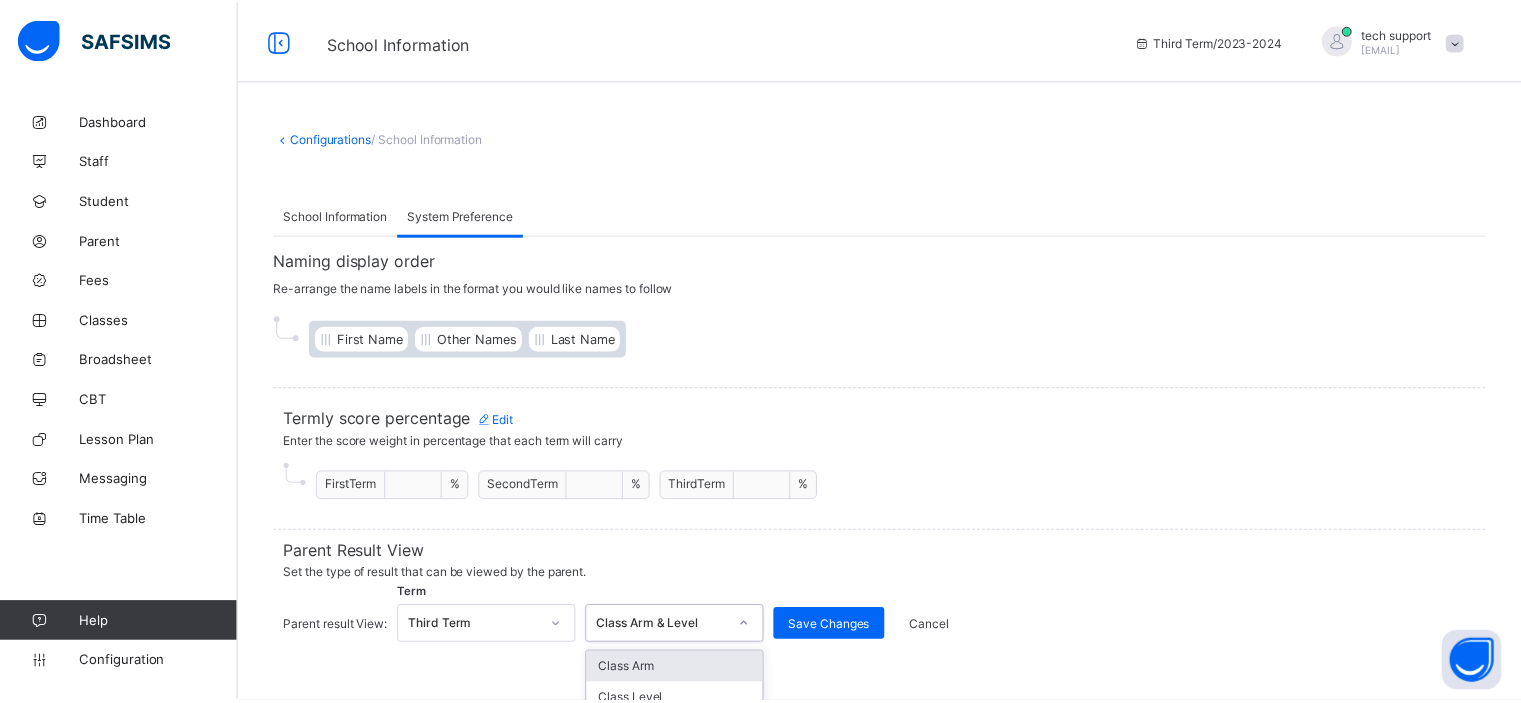 scroll, scrollTop: 44, scrollLeft: 0, axis: vertical 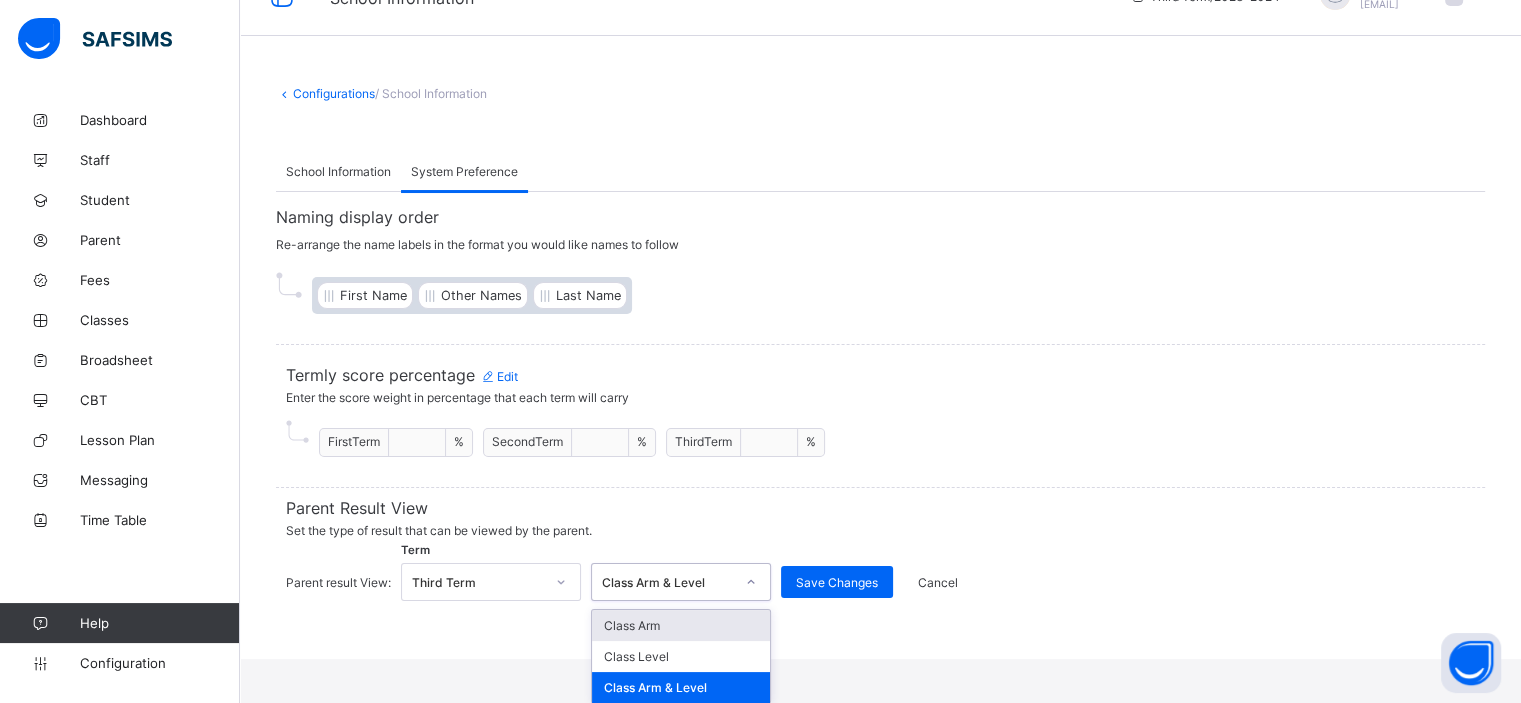 click on "option Class Arm focused, 1 of 3. 3 results available. Use Up and Down to choose options, press Enter to select the currently focused option, press Escape to exit the menu, press Tab to select the option and exit the menu. Class Arm & Level Class Arm Class Level Class Arm & Level" at bounding box center (681, 582) 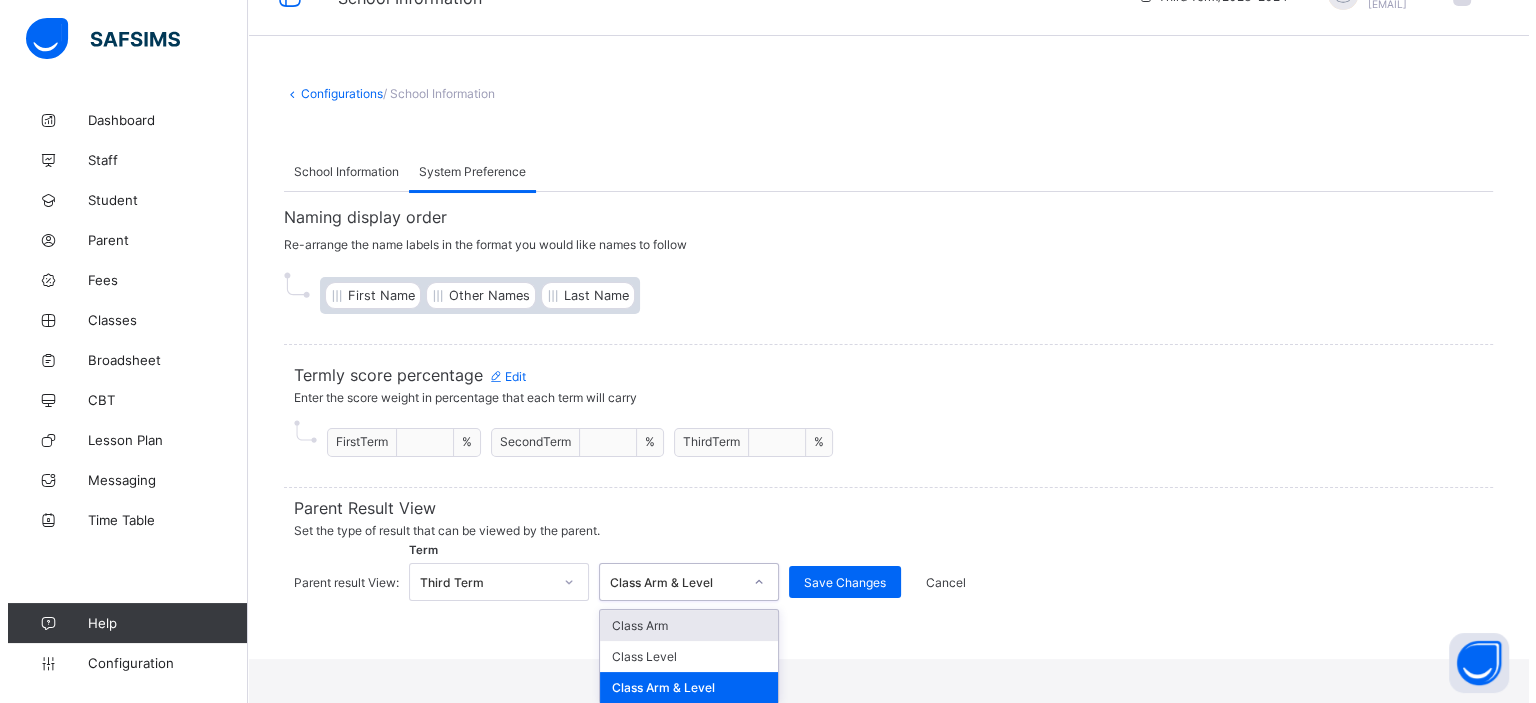 scroll, scrollTop: 0, scrollLeft: 0, axis: both 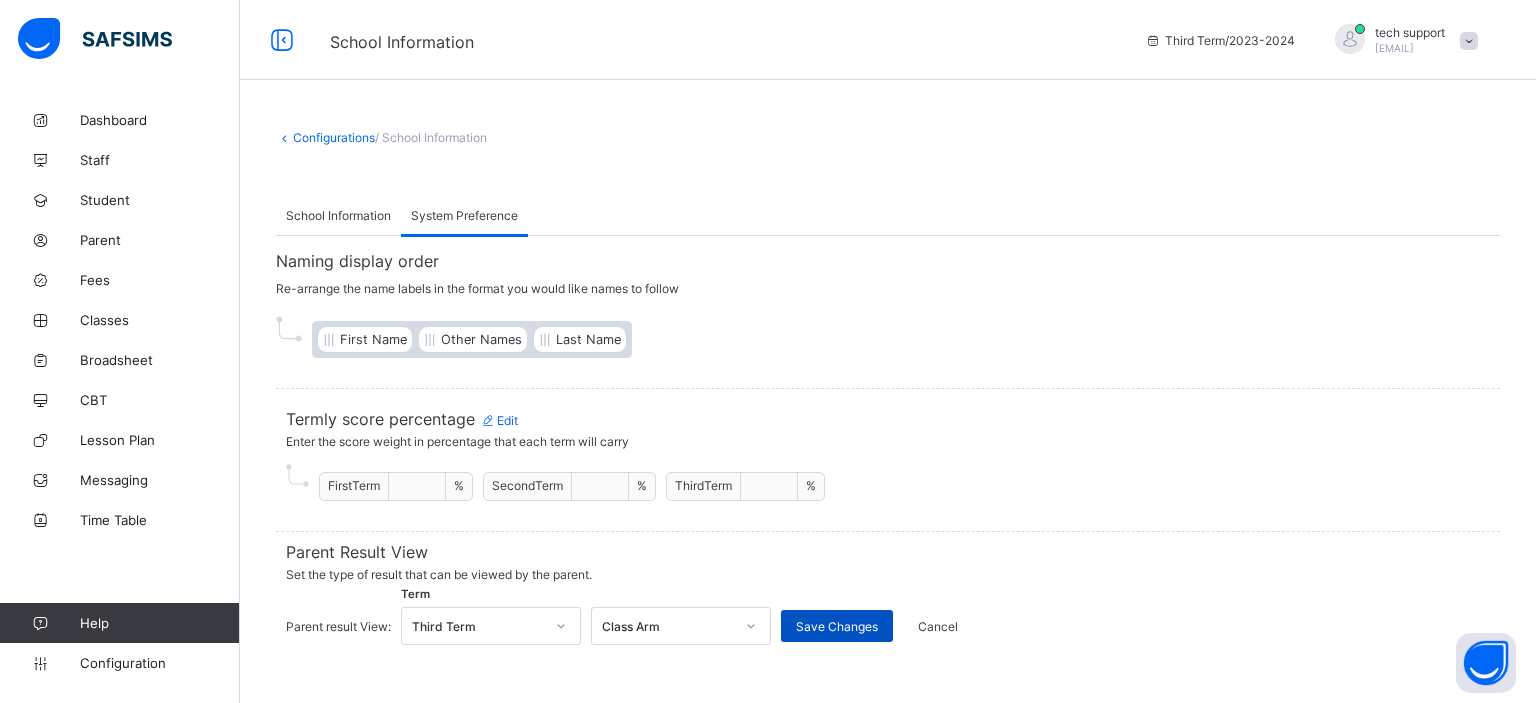 click on "Save Changes" at bounding box center (837, 626) 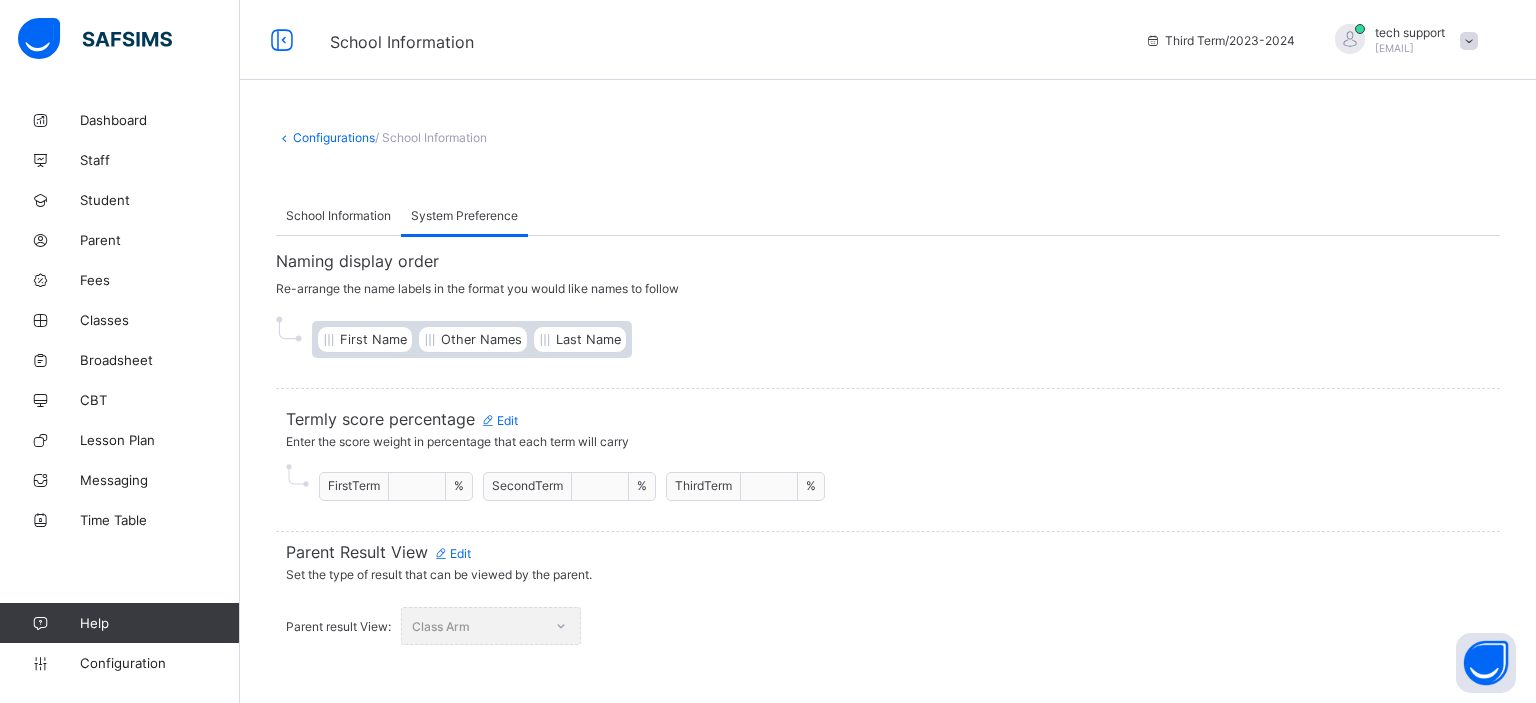click on "Edit" at bounding box center [452, 553] 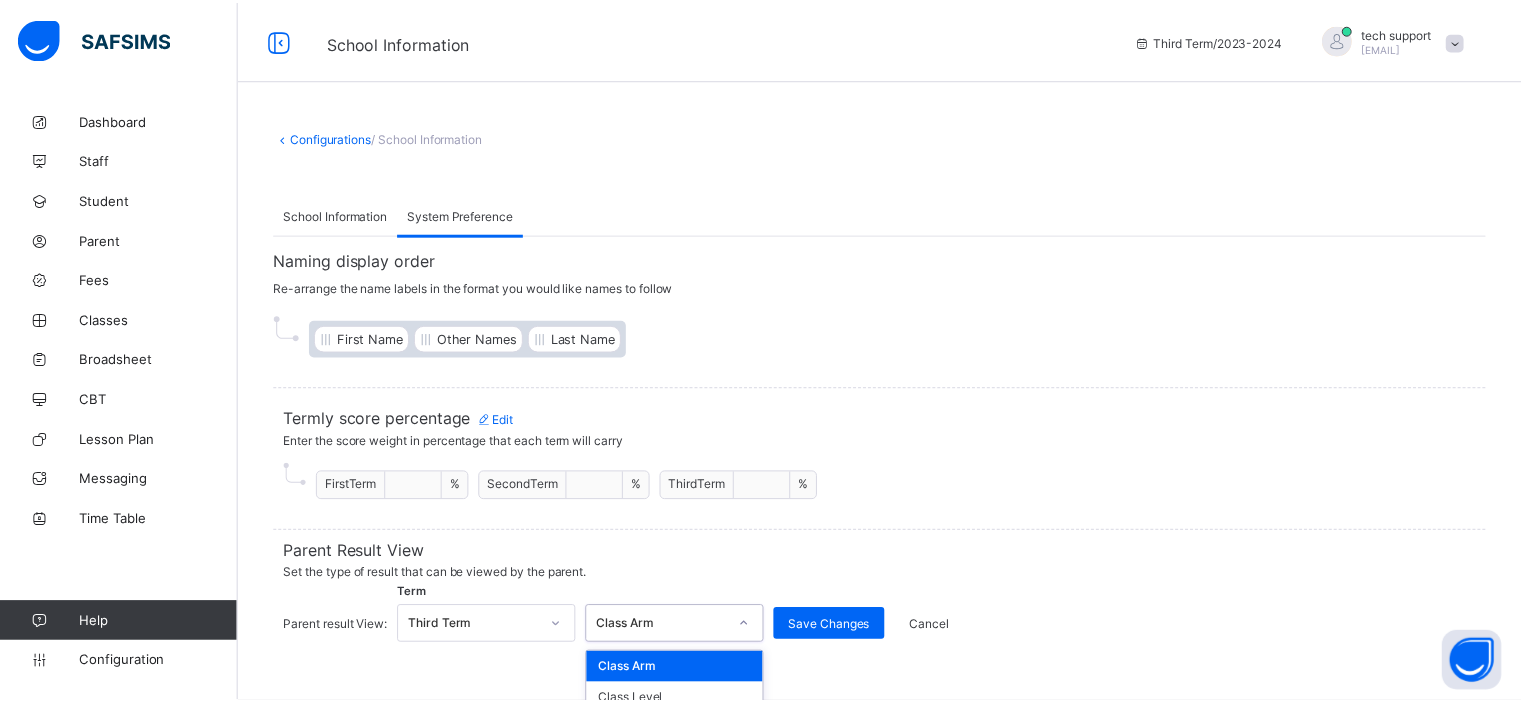 scroll, scrollTop: 44, scrollLeft: 0, axis: vertical 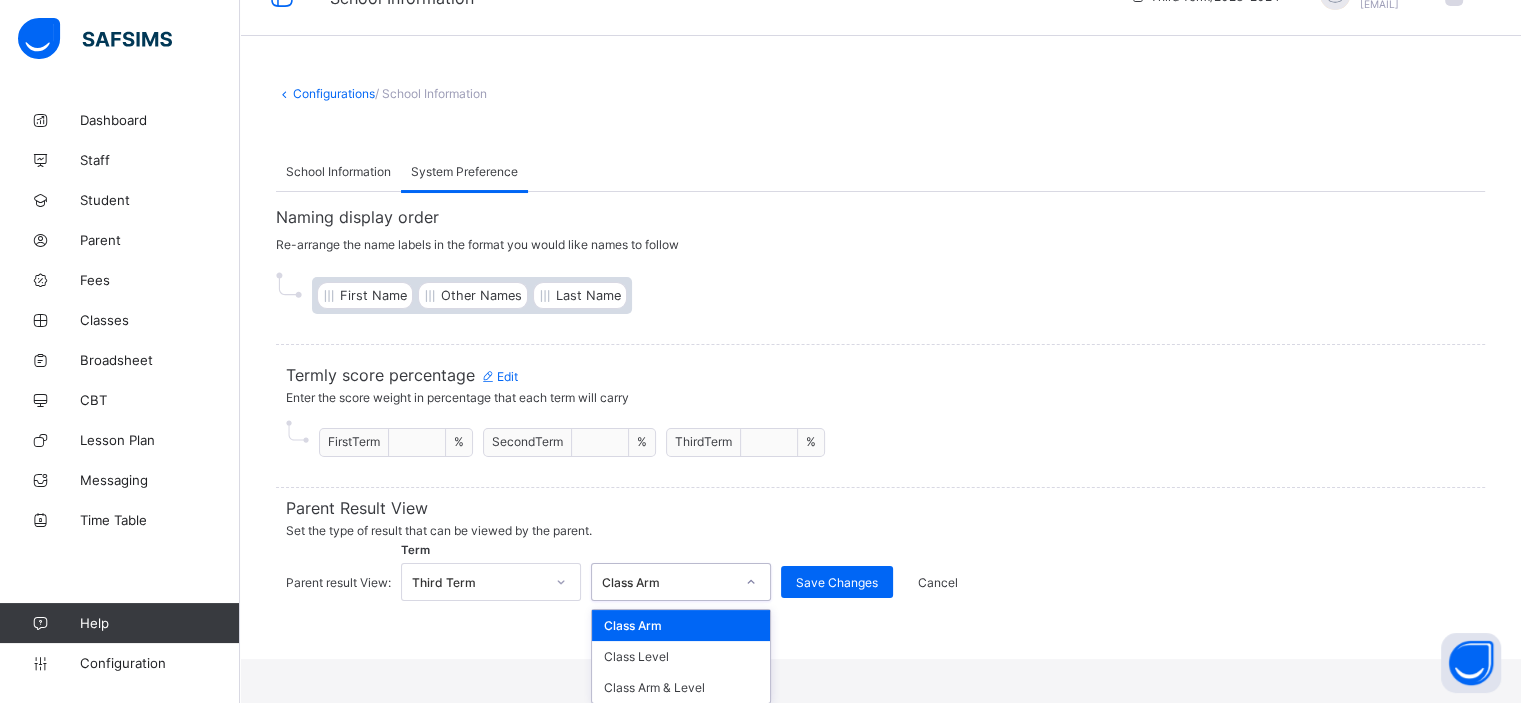 click on "option Class Arm, selected.    option Class Arm focused, 1 of 3. 3 results available. Use Up and Down to choose options, press Enter to select the currently focused option, press Escape to exit the menu, press Tab to select the option and exit the menu. Class Arm Class Arm Class Level Class Arm & Level" at bounding box center [681, 582] 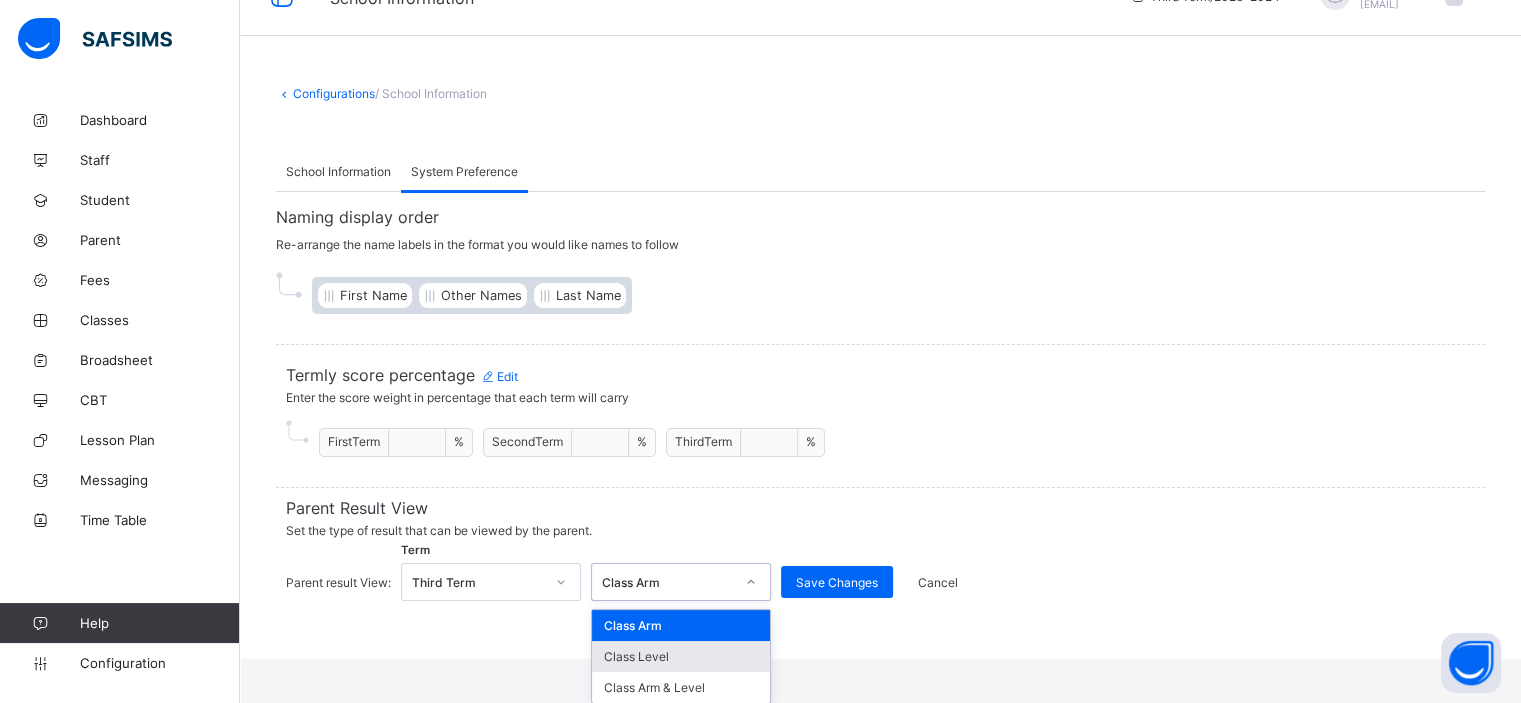 click on "Class Level" at bounding box center (681, 656) 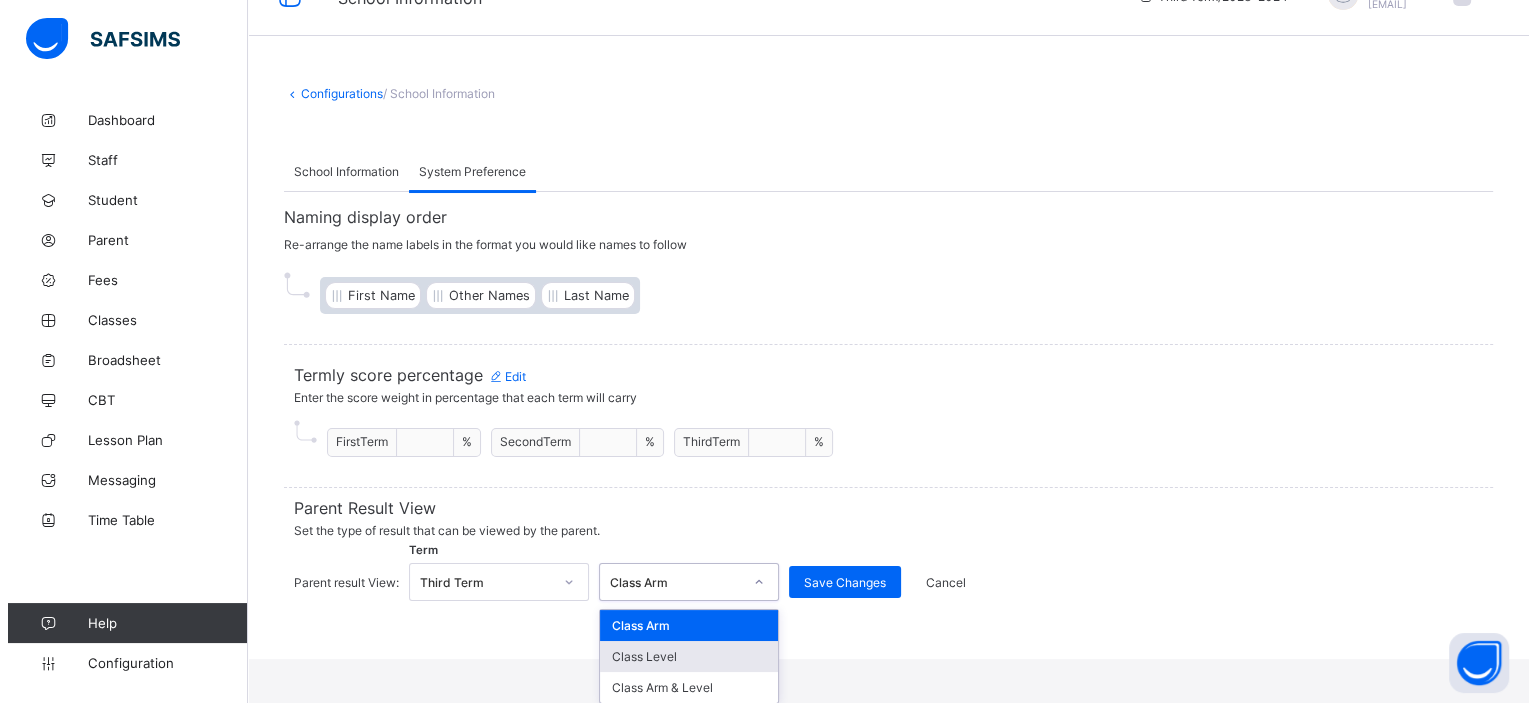 scroll, scrollTop: 0, scrollLeft: 0, axis: both 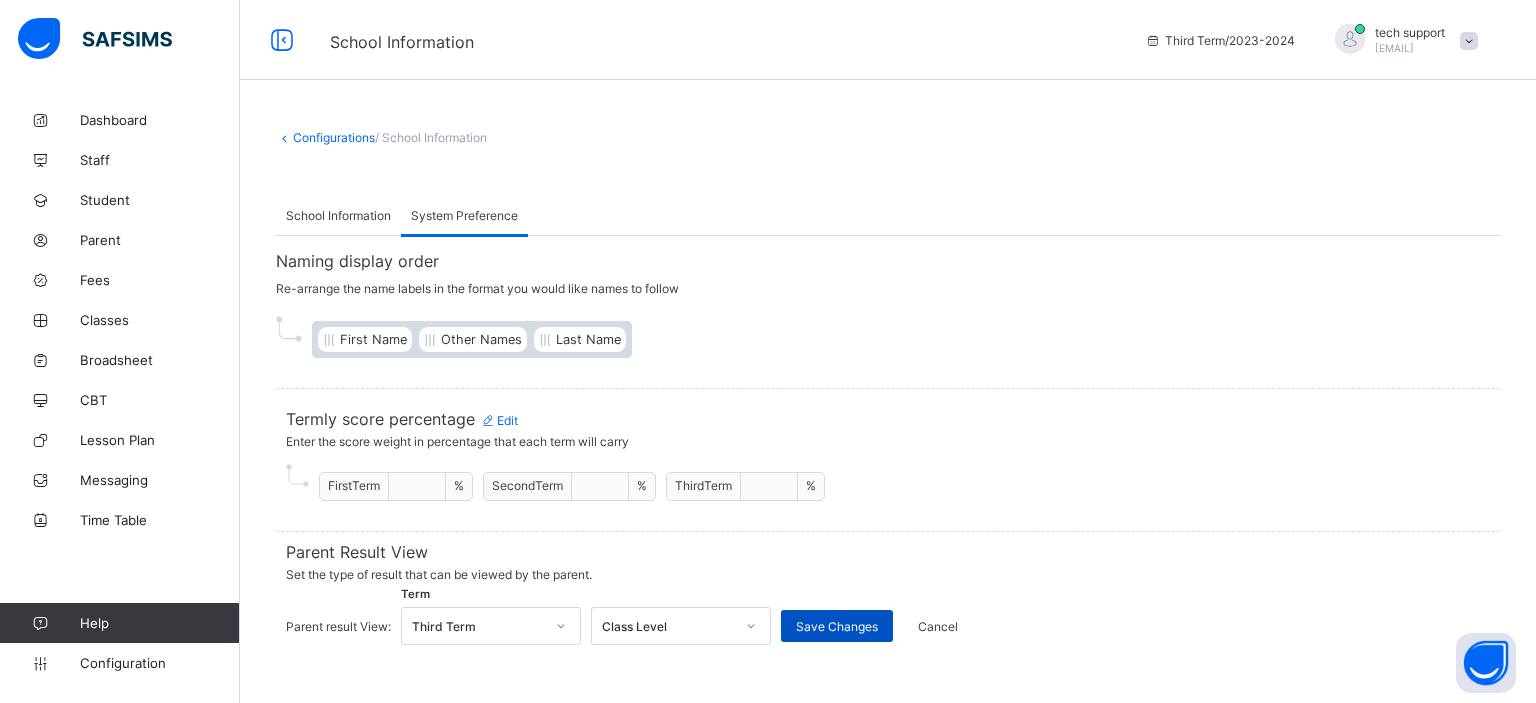click on "Save Changes" at bounding box center (837, 626) 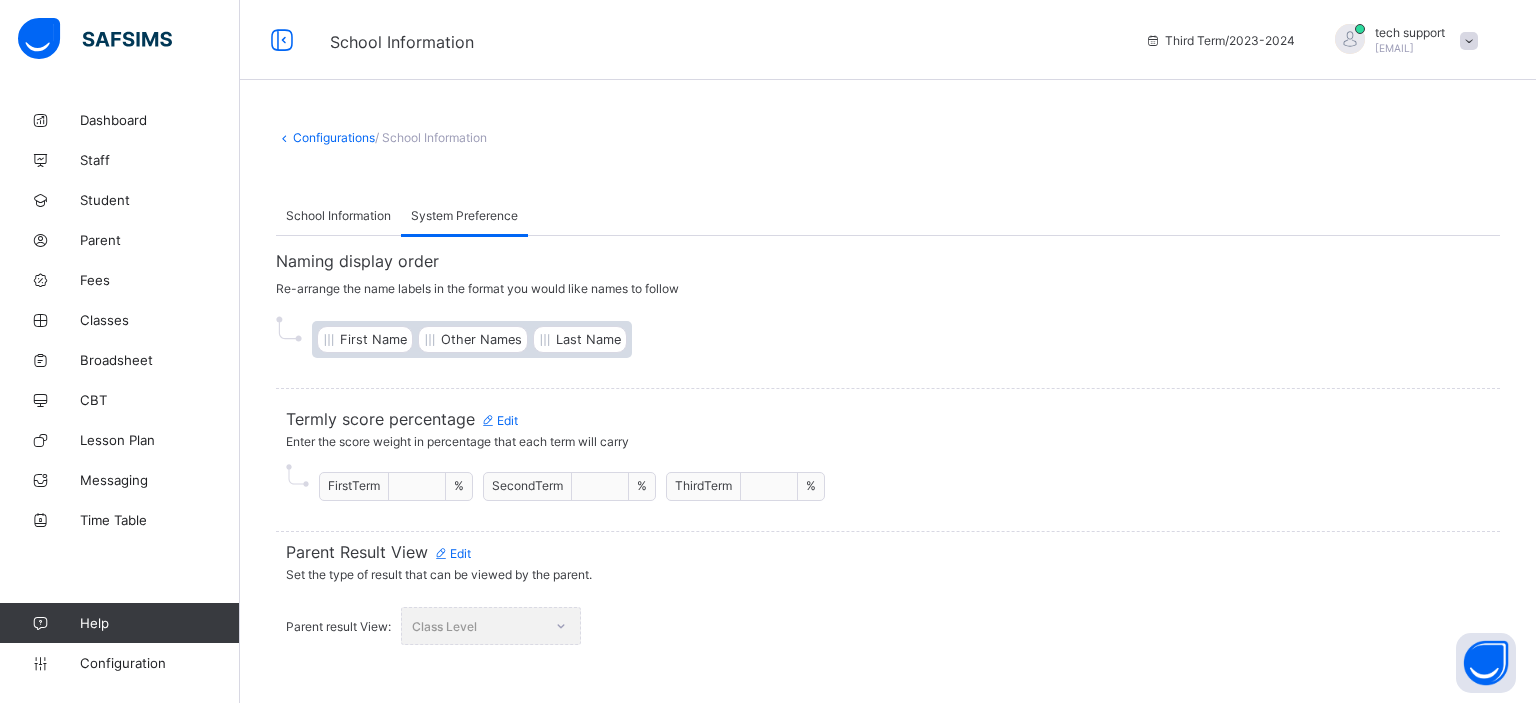 click on "Edit" at bounding box center (499, 420) 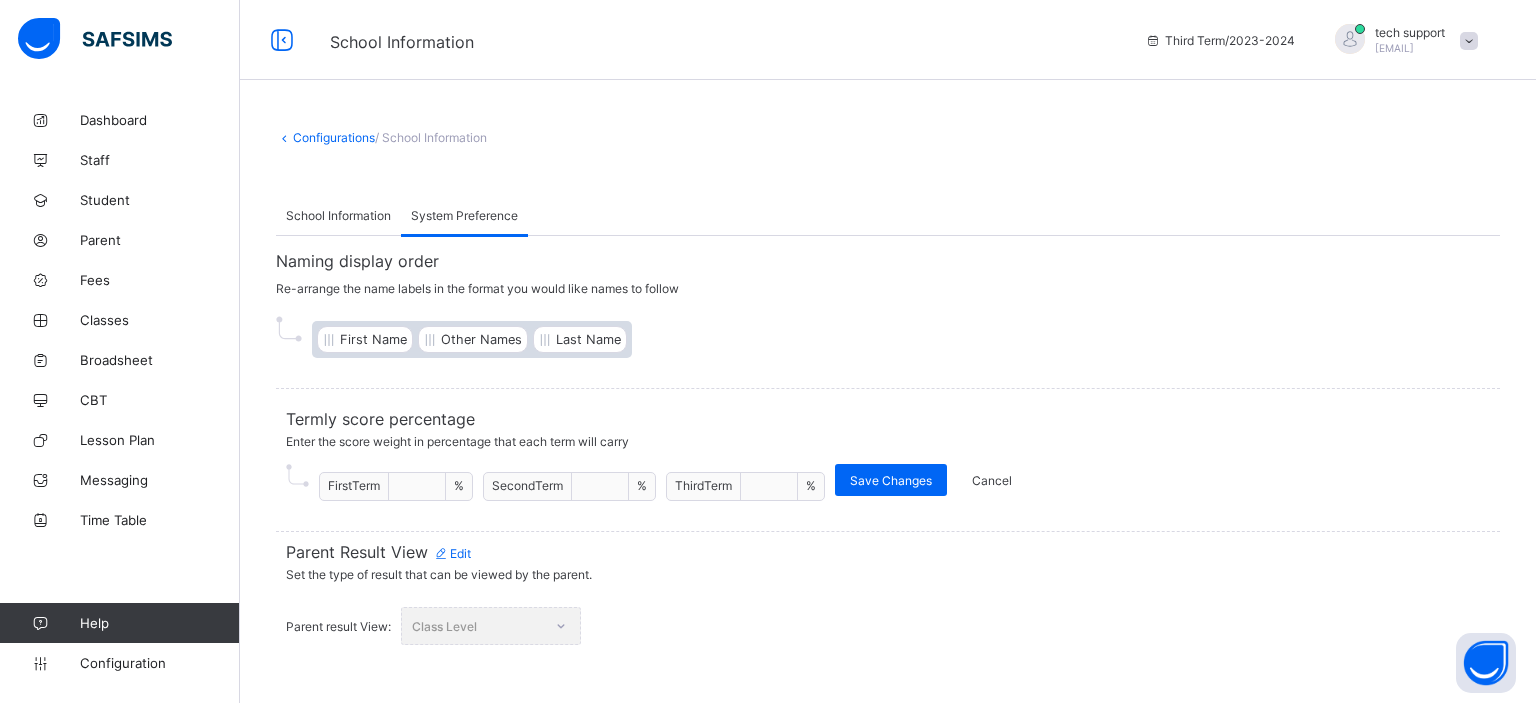 click on "**" at bounding box center [600, 487] 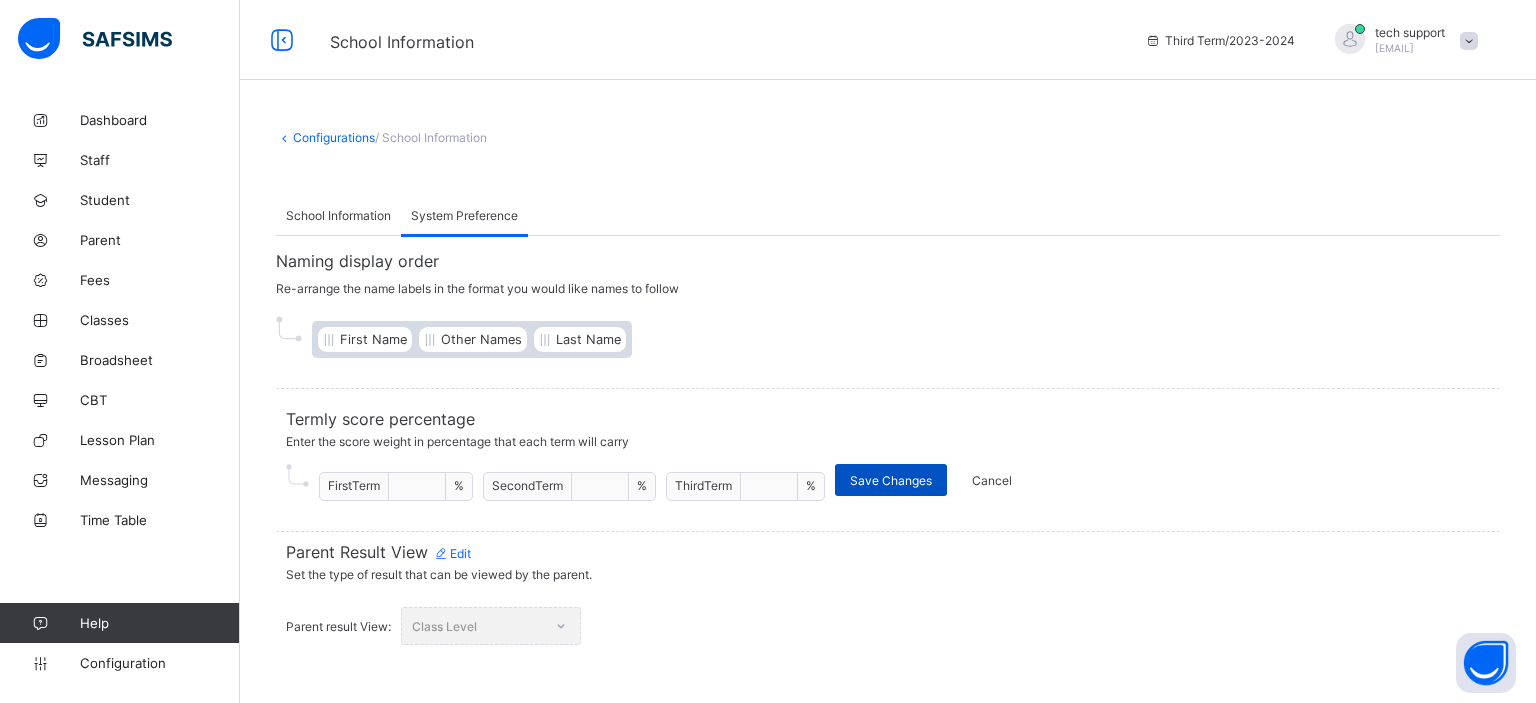 type on "**" 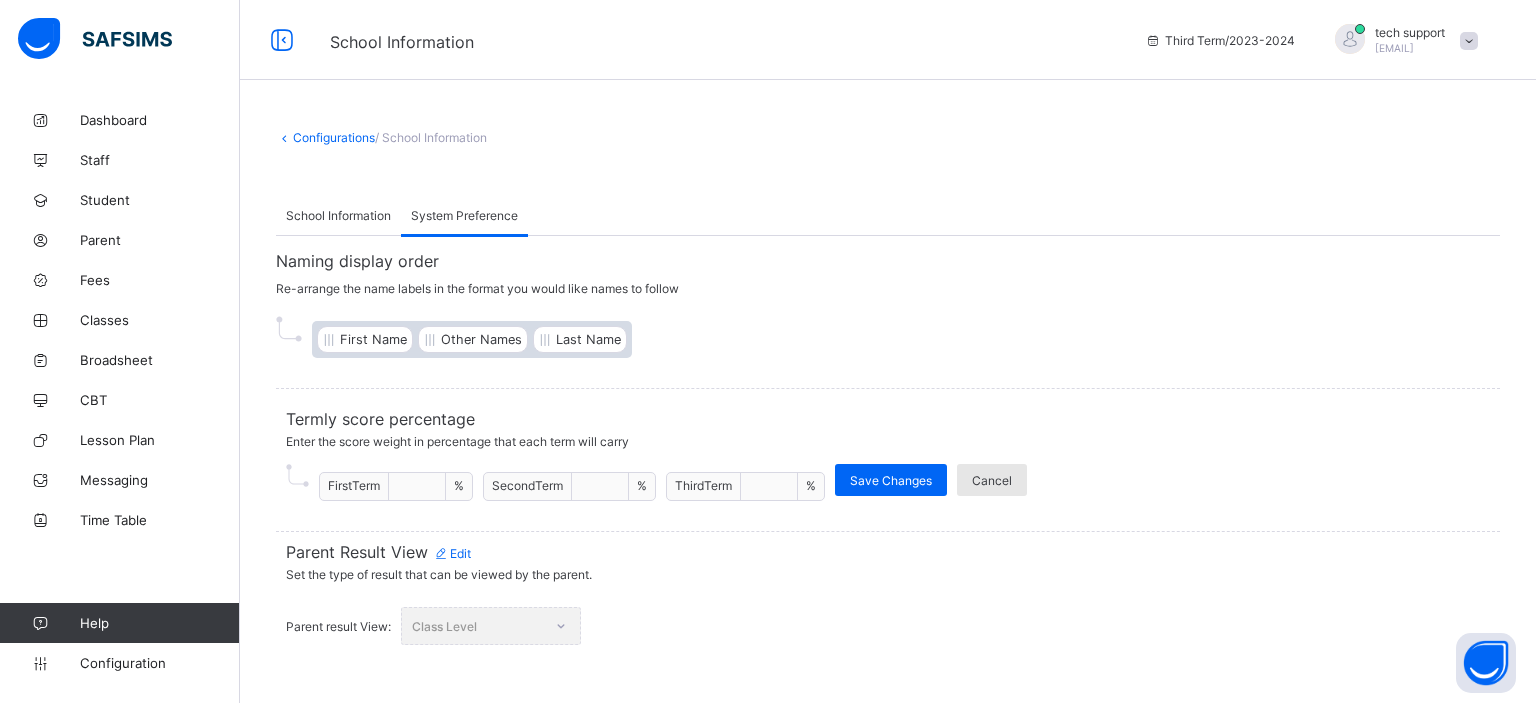 click on "Cancel" at bounding box center (992, 480) 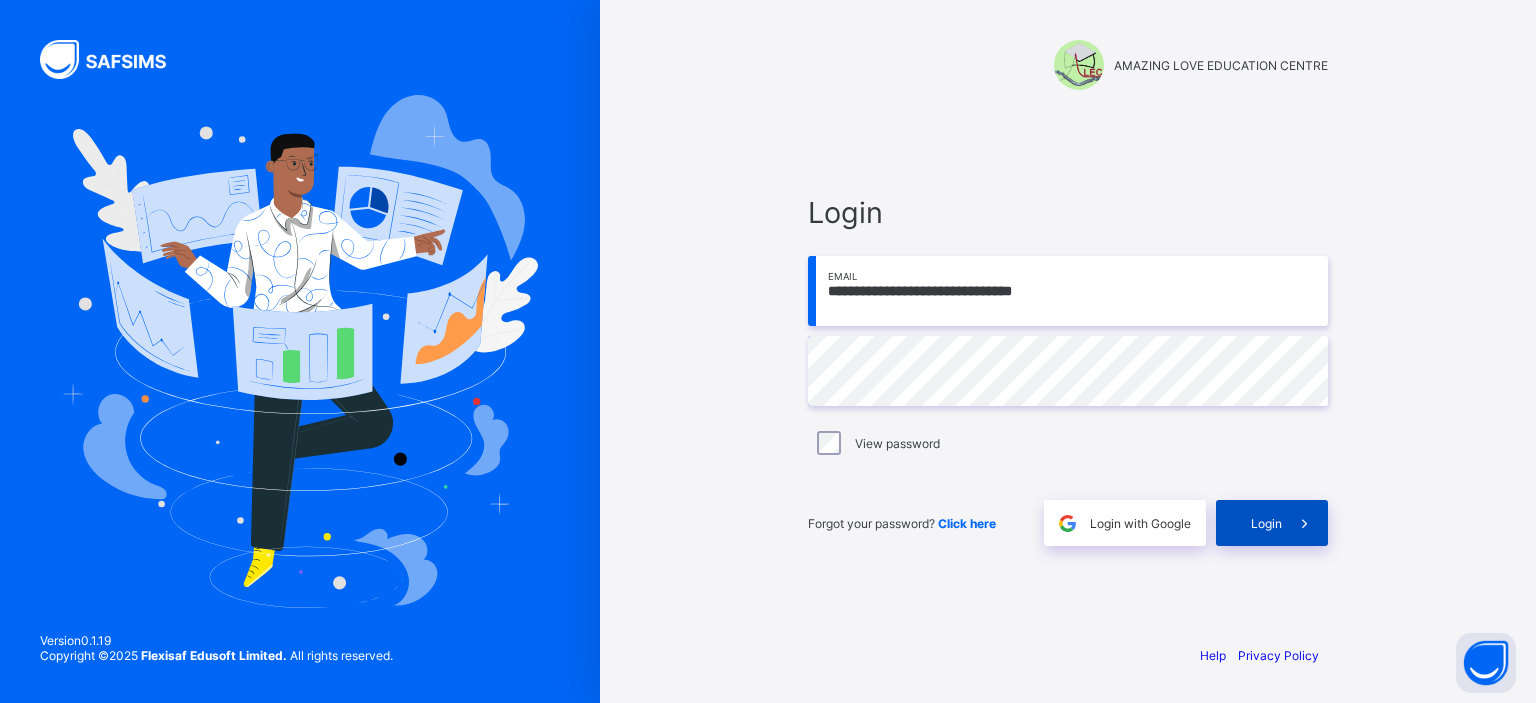 click at bounding box center (1305, 523) 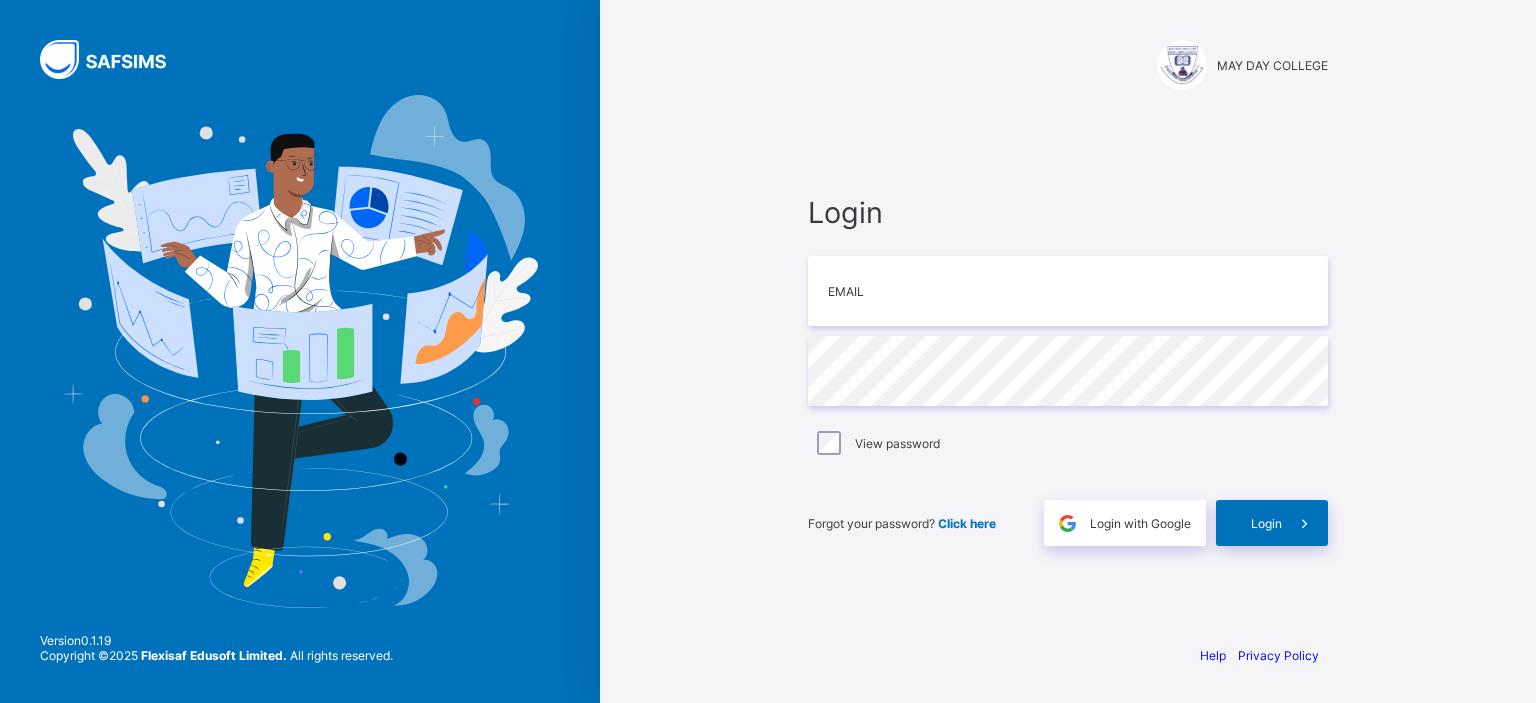 scroll, scrollTop: 0, scrollLeft: 0, axis: both 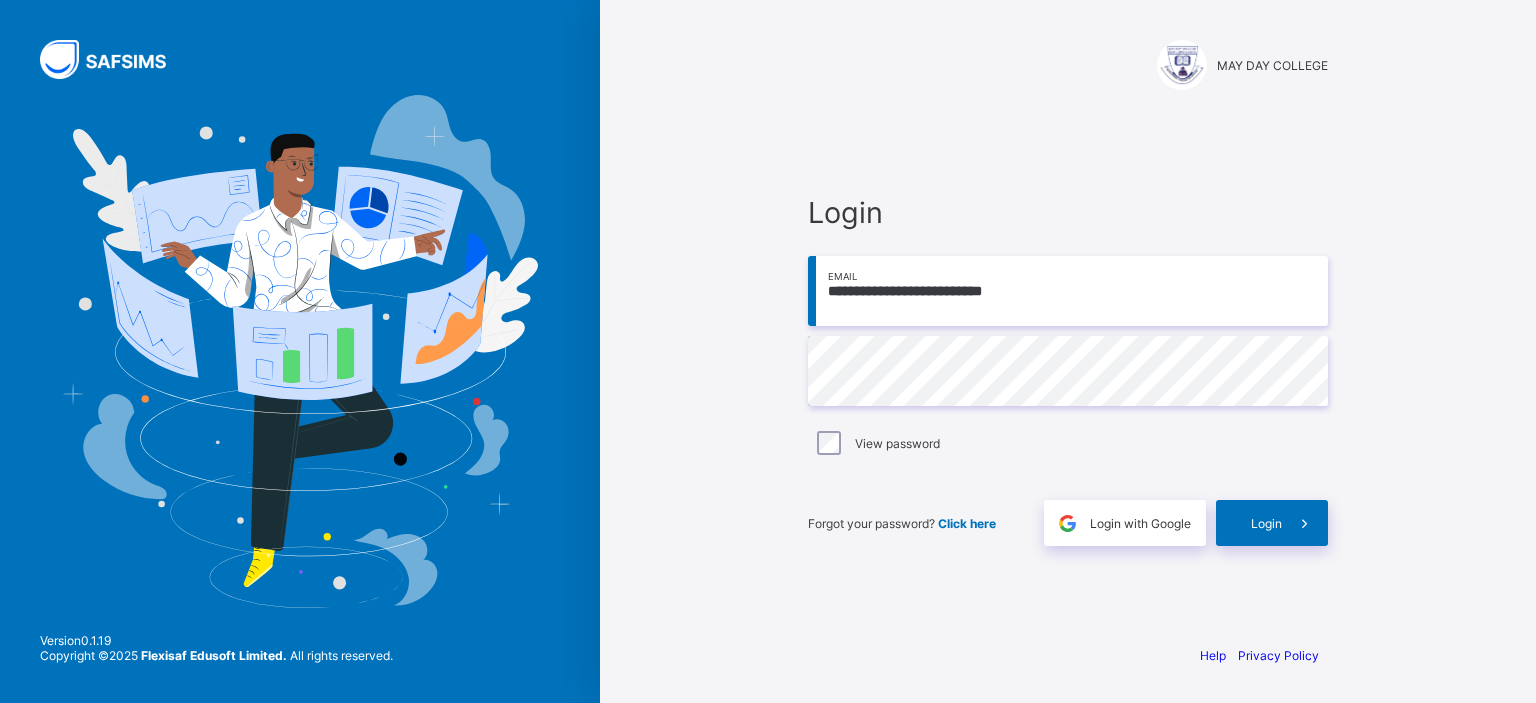 click on "**********" at bounding box center (1068, 291) 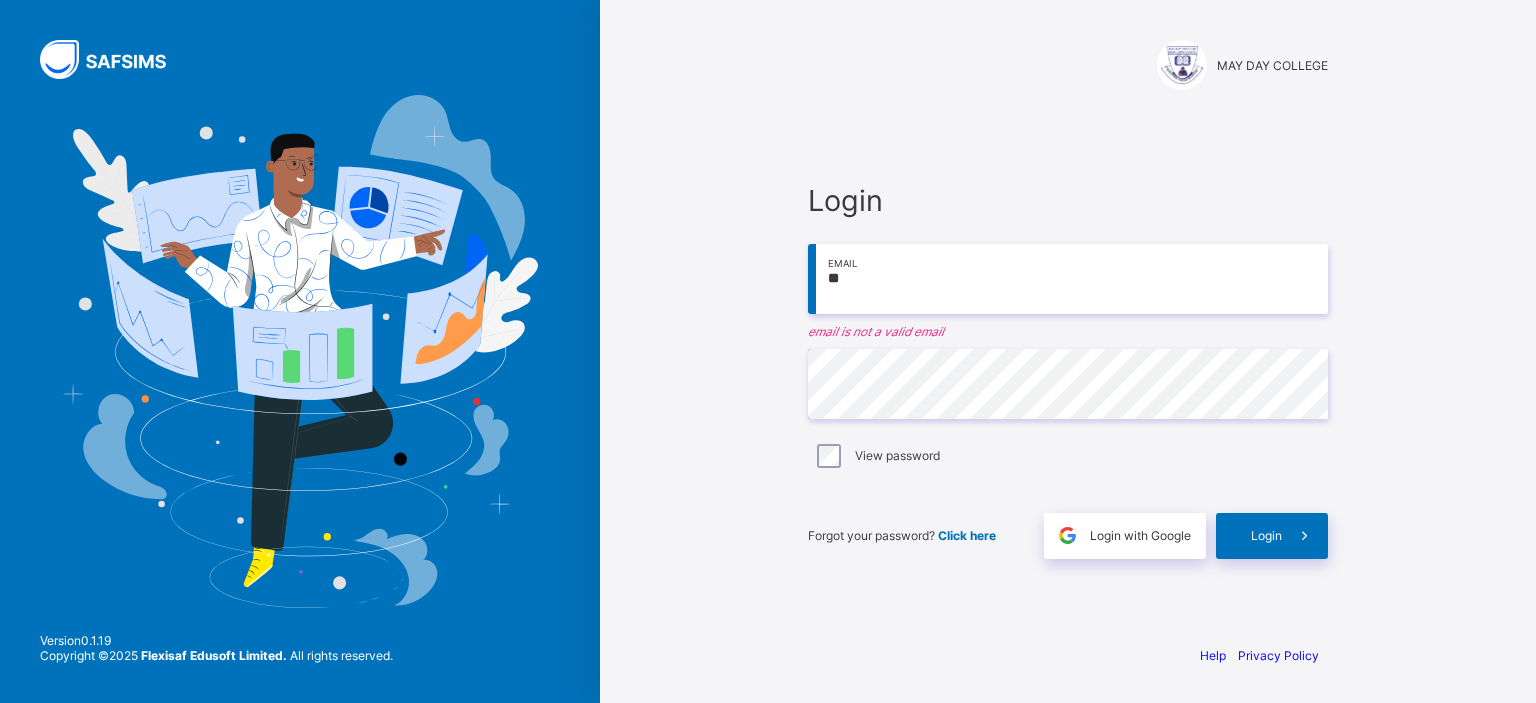 type on "*" 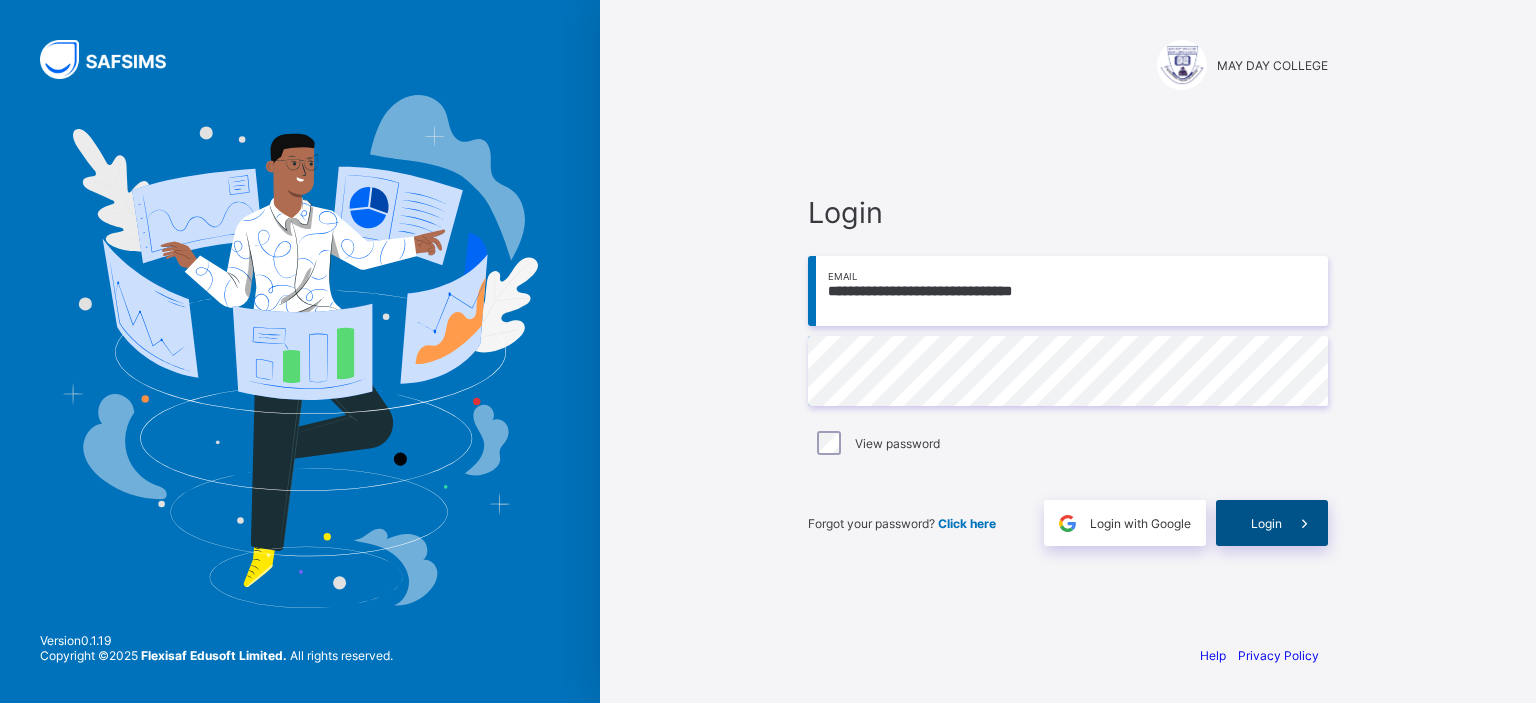 click on "Login" at bounding box center (1272, 523) 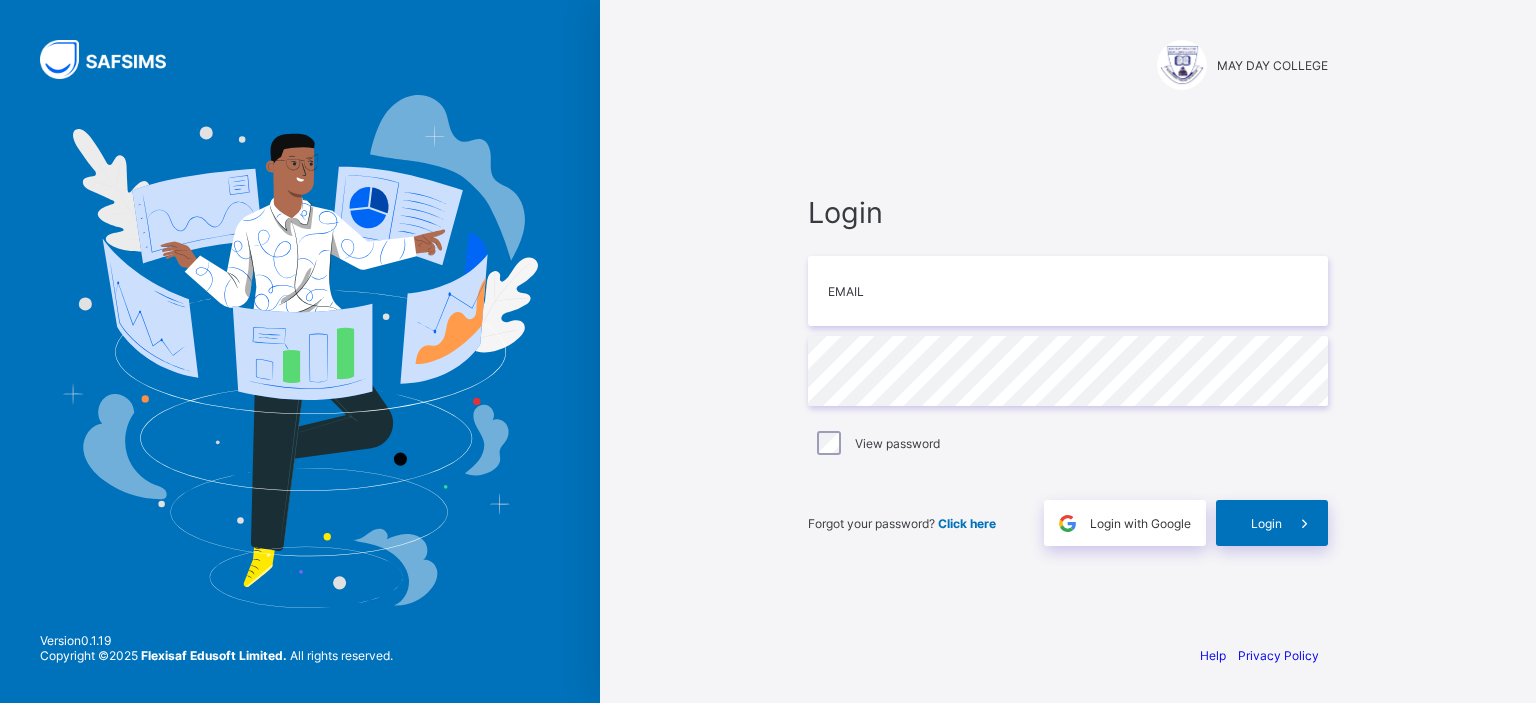 scroll, scrollTop: 0, scrollLeft: 0, axis: both 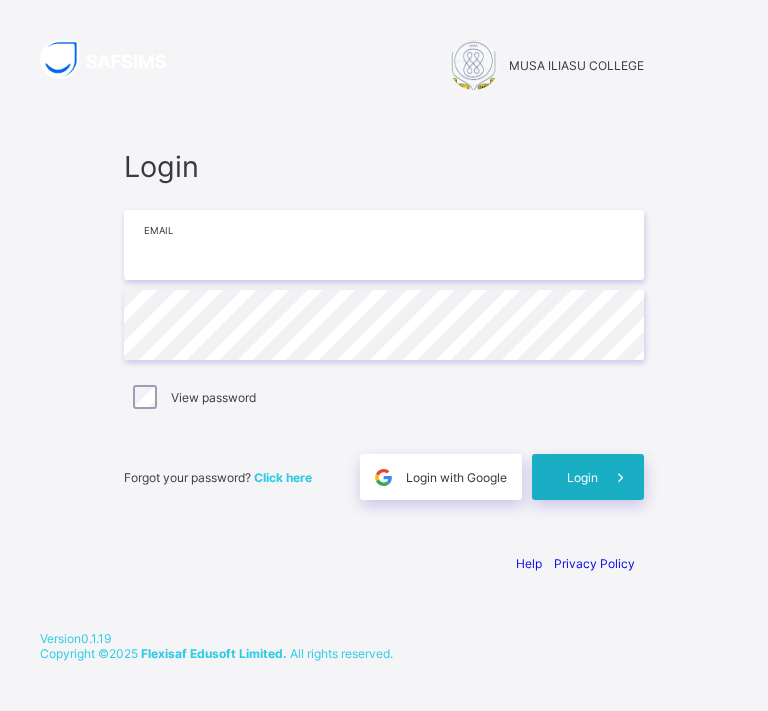 type on "**********" 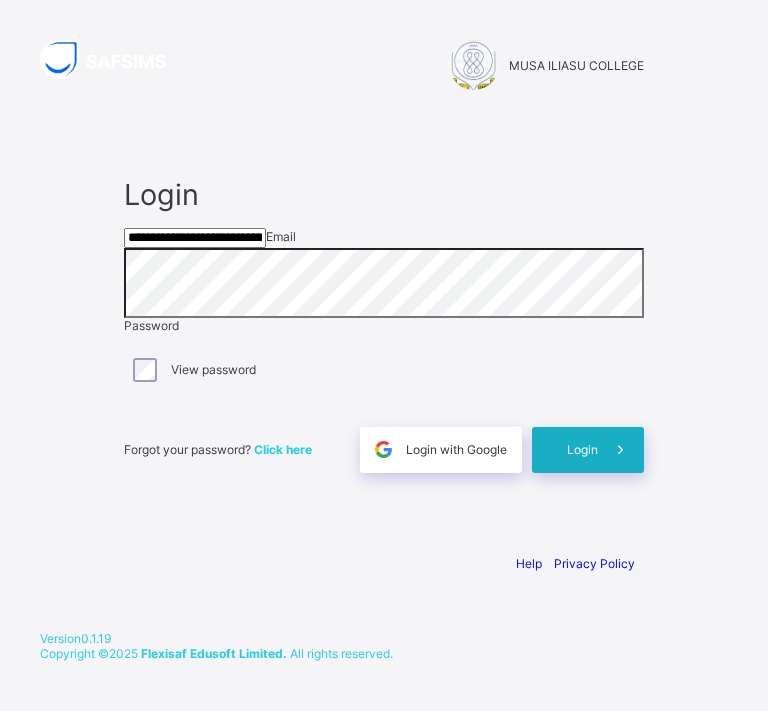 click at bounding box center [620, 449] 